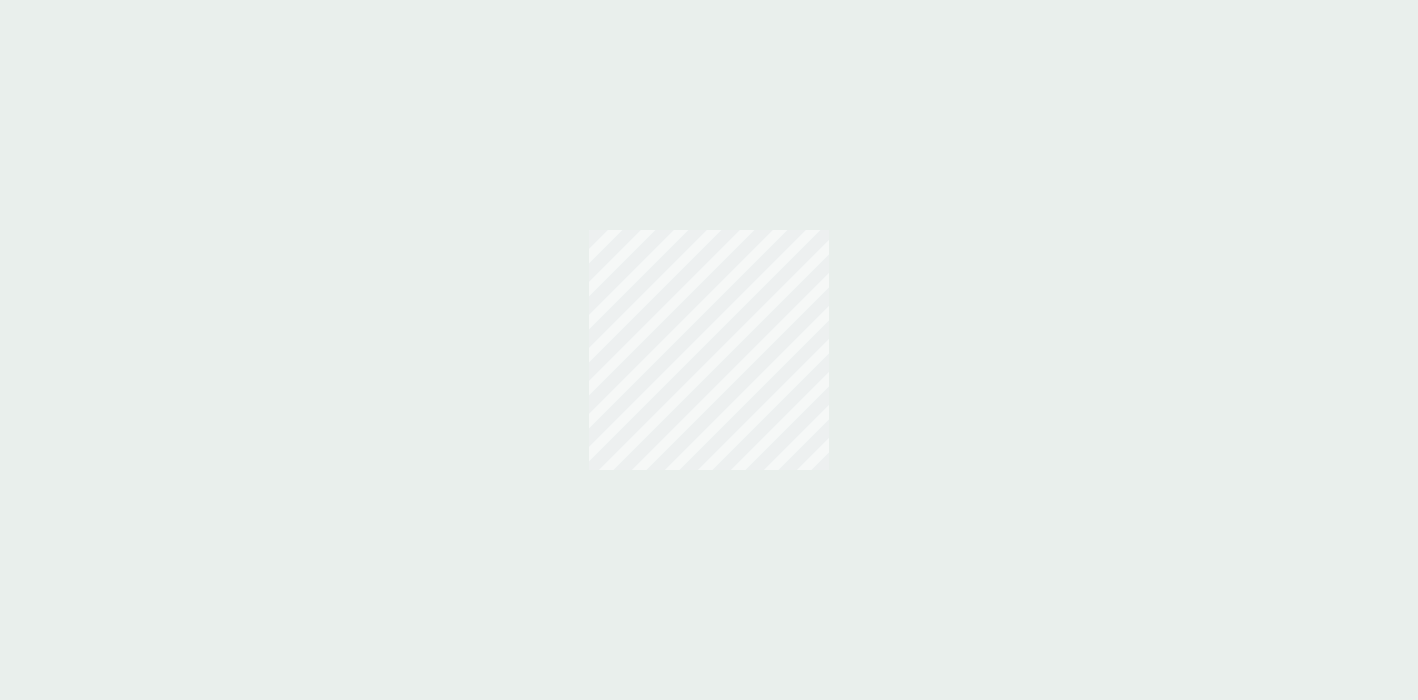 scroll, scrollTop: 0, scrollLeft: 0, axis: both 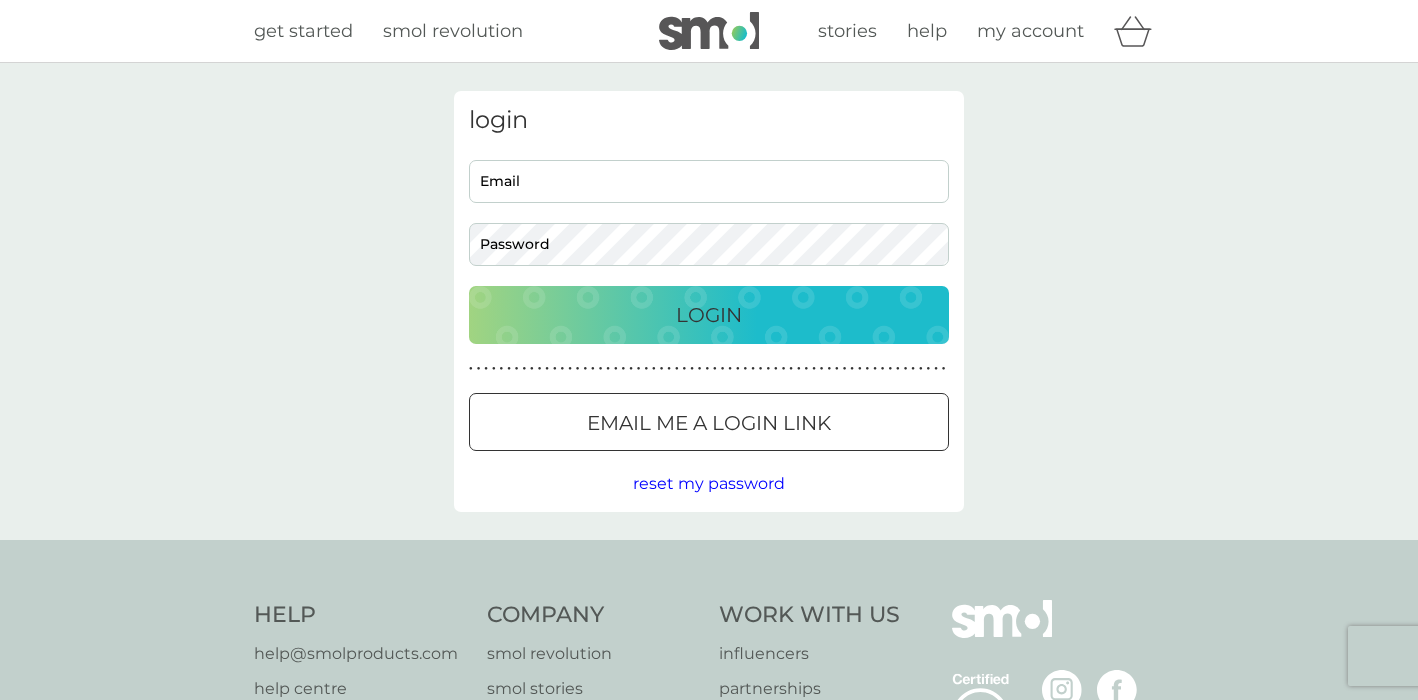 click on "Preferences Decline Accept" at bounding box center [0, 0] 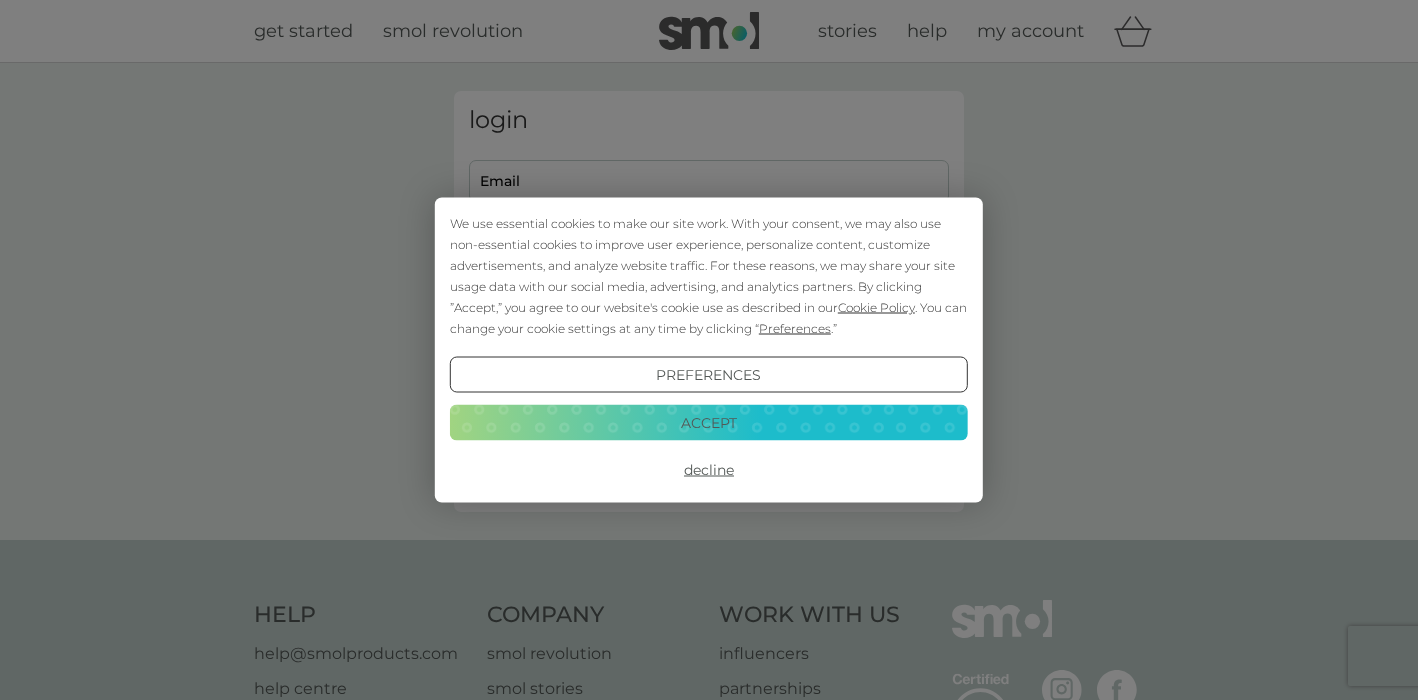click on "Accept" at bounding box center (709, 422) 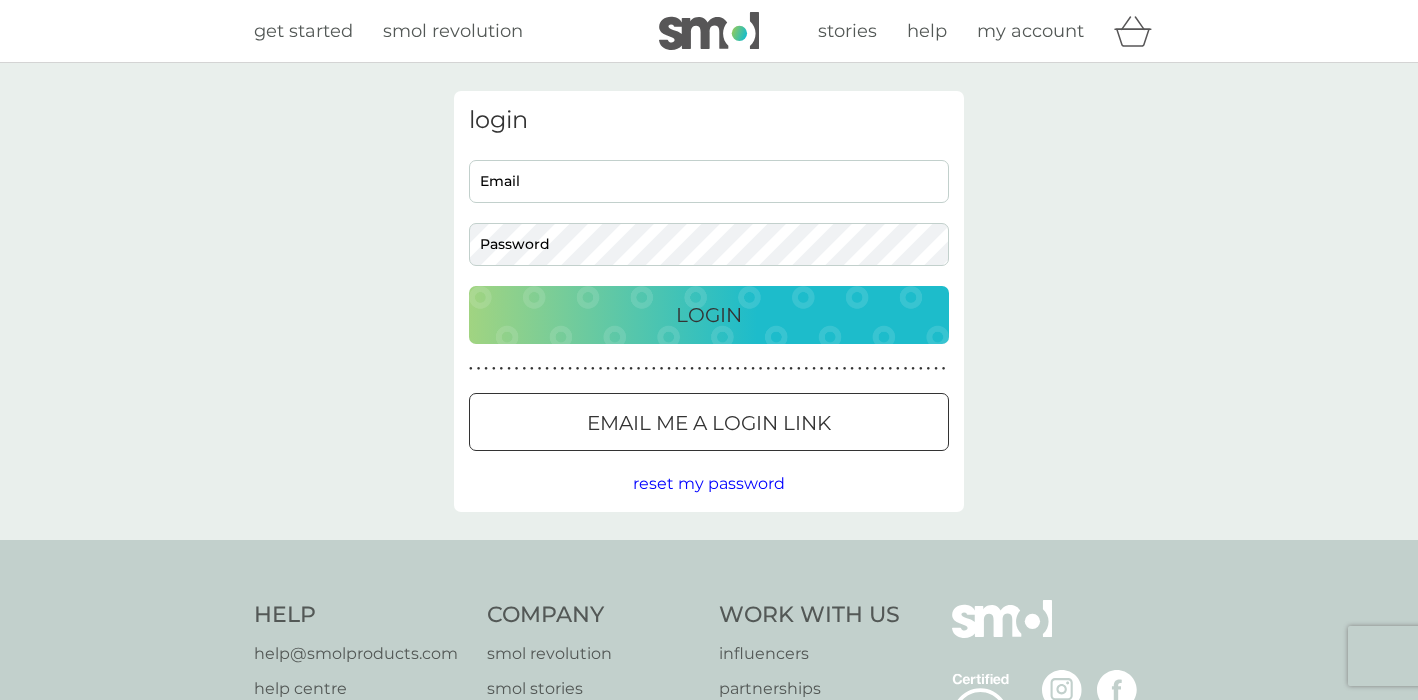 click on "Email" at bounding box center (709, 181) 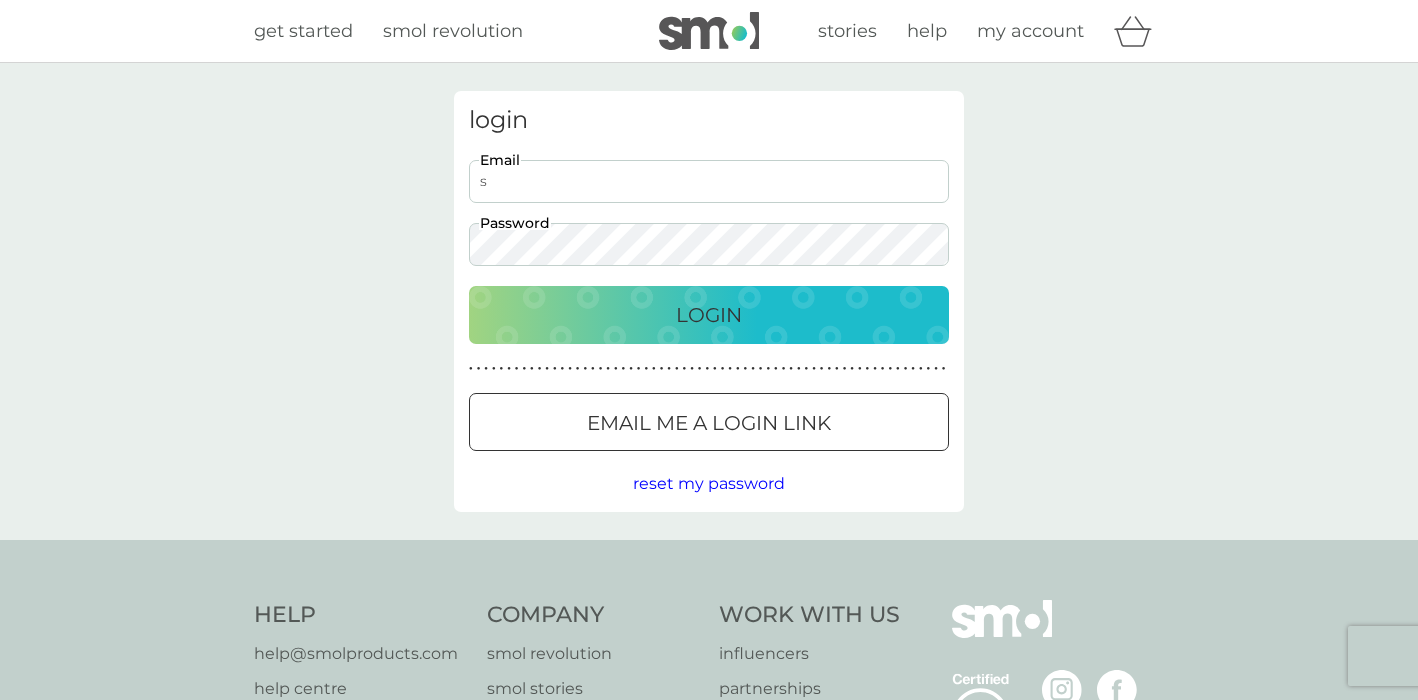 click on "s" at bounding box center [709, 181] 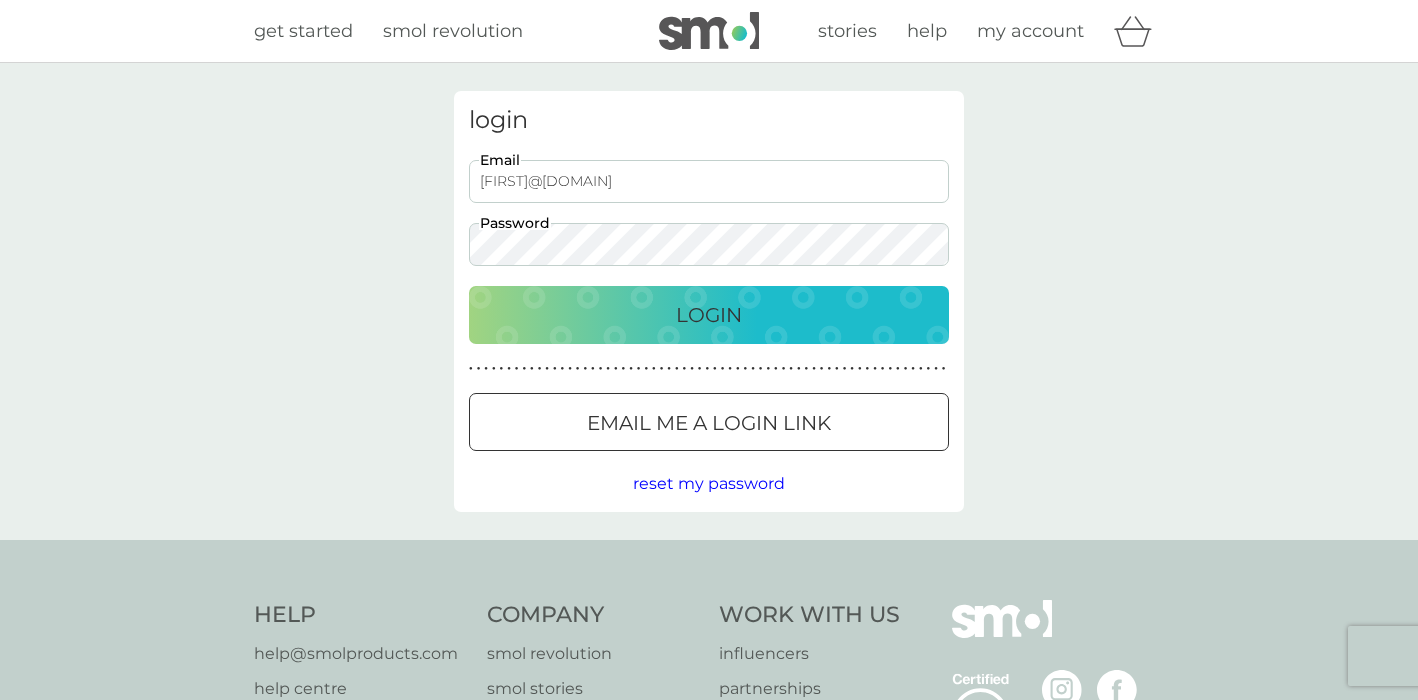 click on "Login" at bounding box center (709, 315) 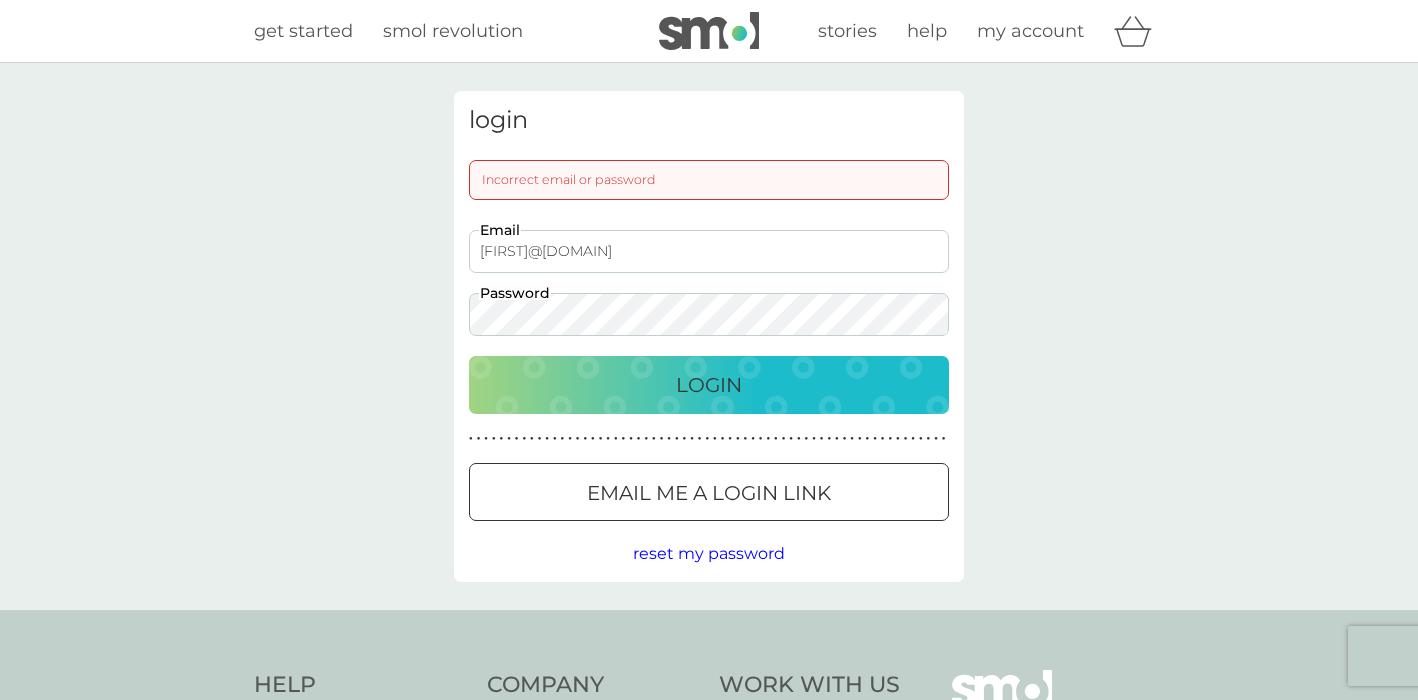 click on "[FIRST]@[DOMAIN]" at bounding box center (709, 251) 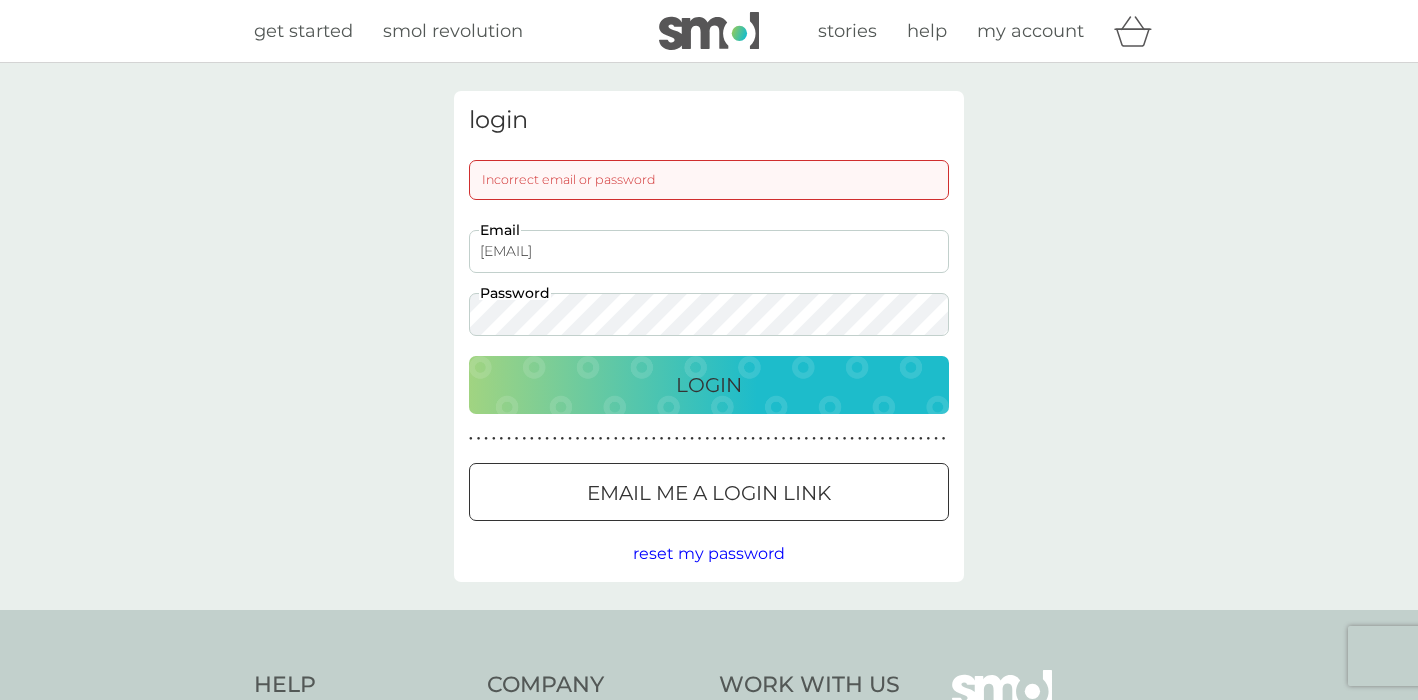 type on "[EMAIL]" 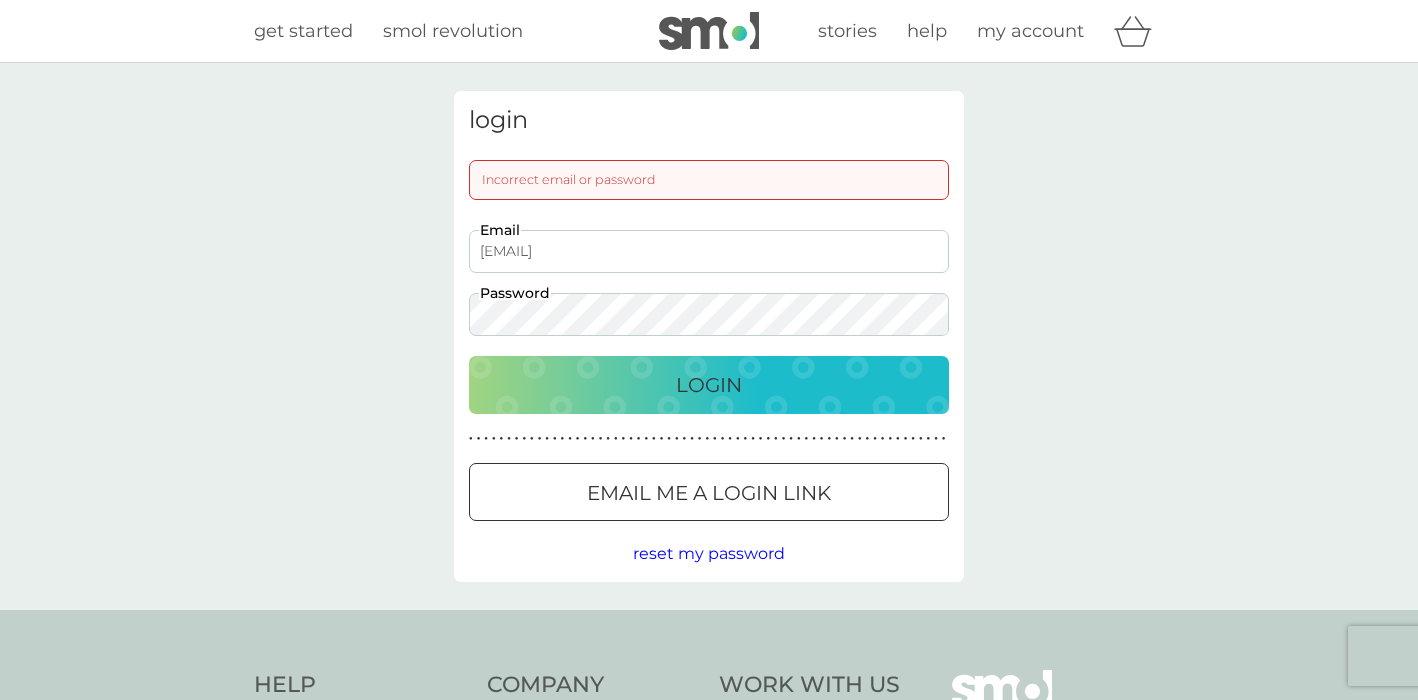 click on "Login" at bounding box center [709, 385] 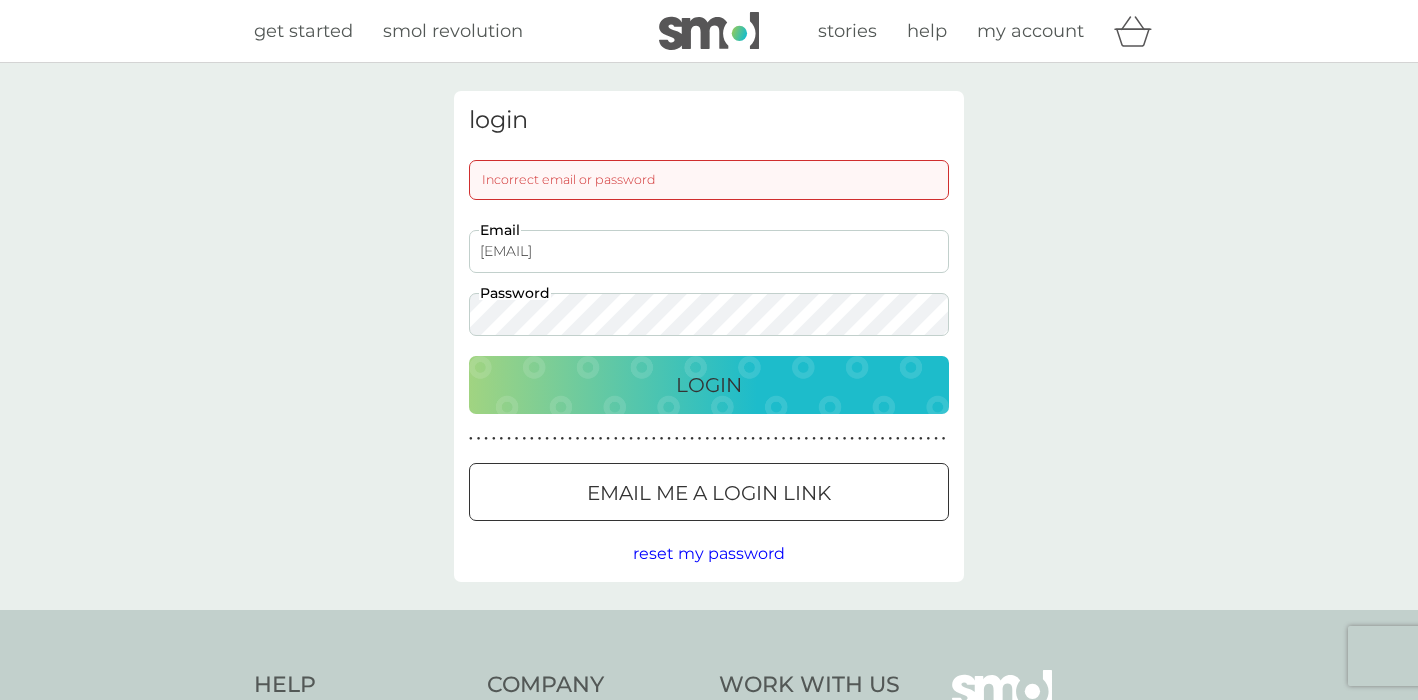 click on "Email me a login link" at bounding box center [709, 493] 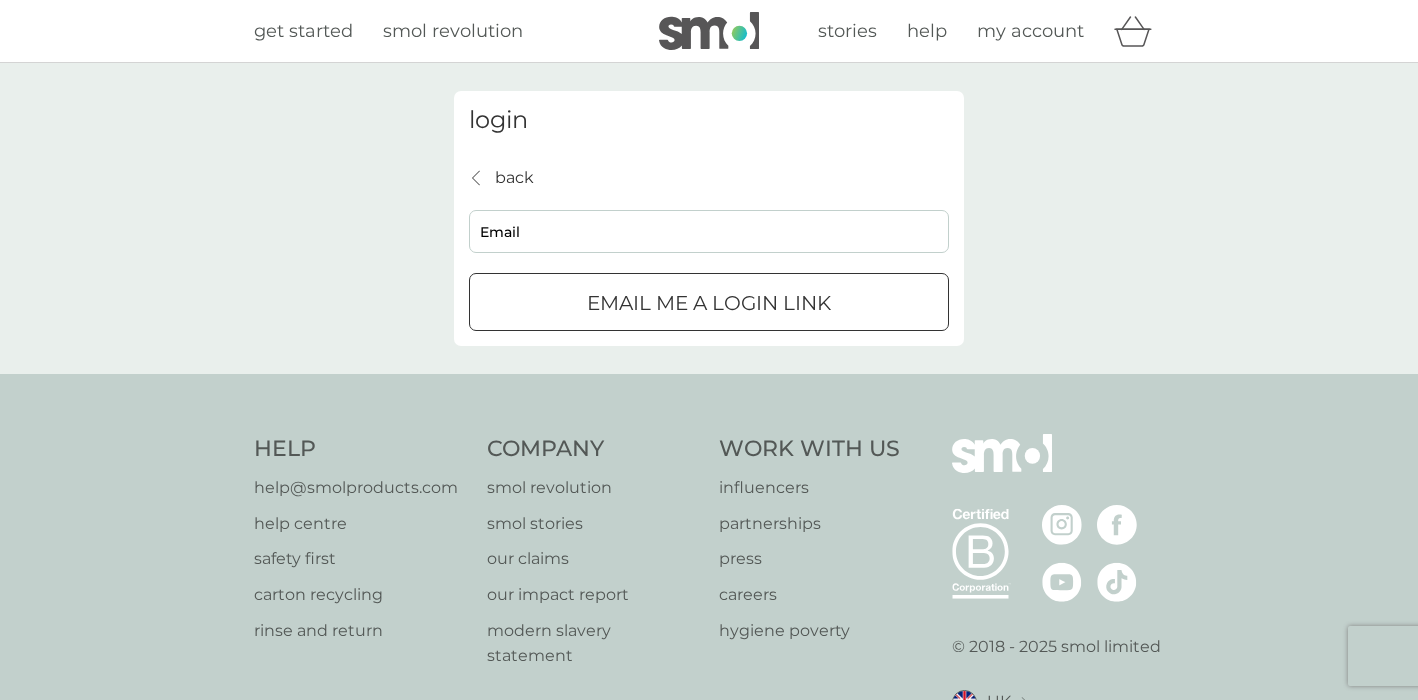 click on "Email" at bounding box center [709, 231] 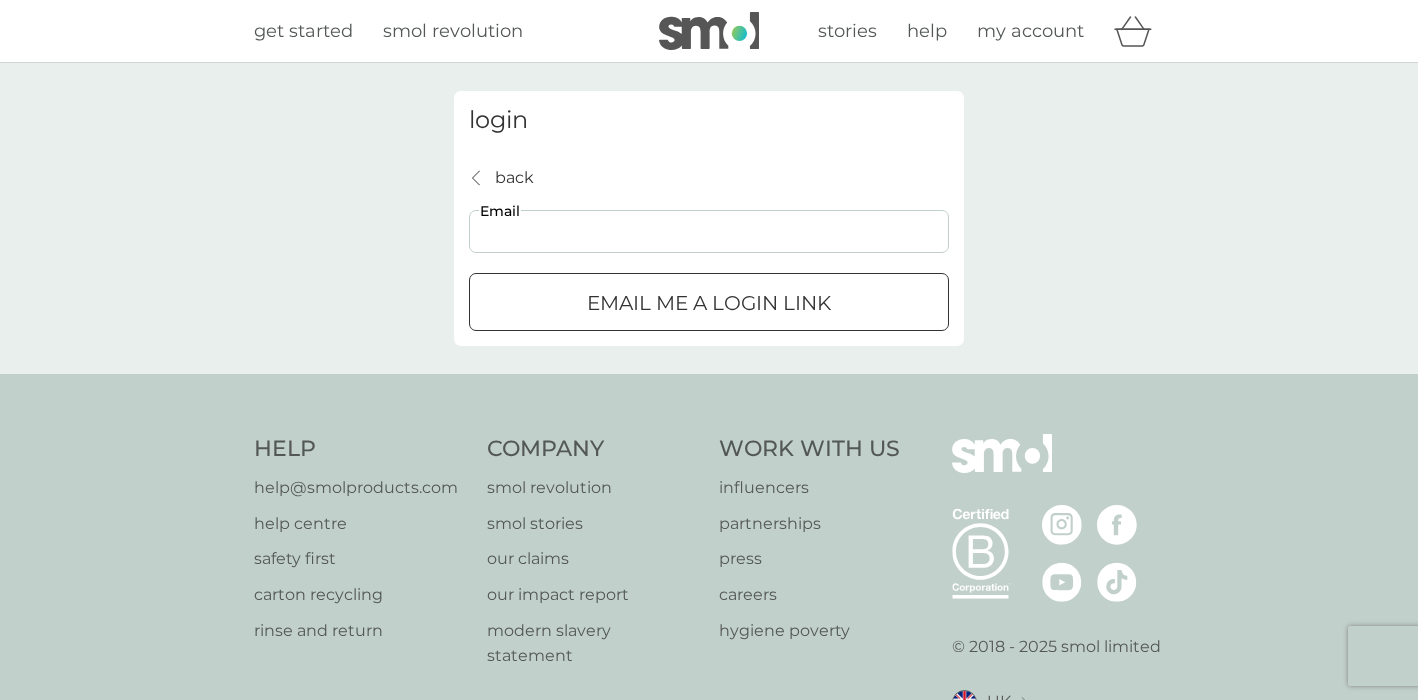 type on "[FIRST]@[DOMAIN]" 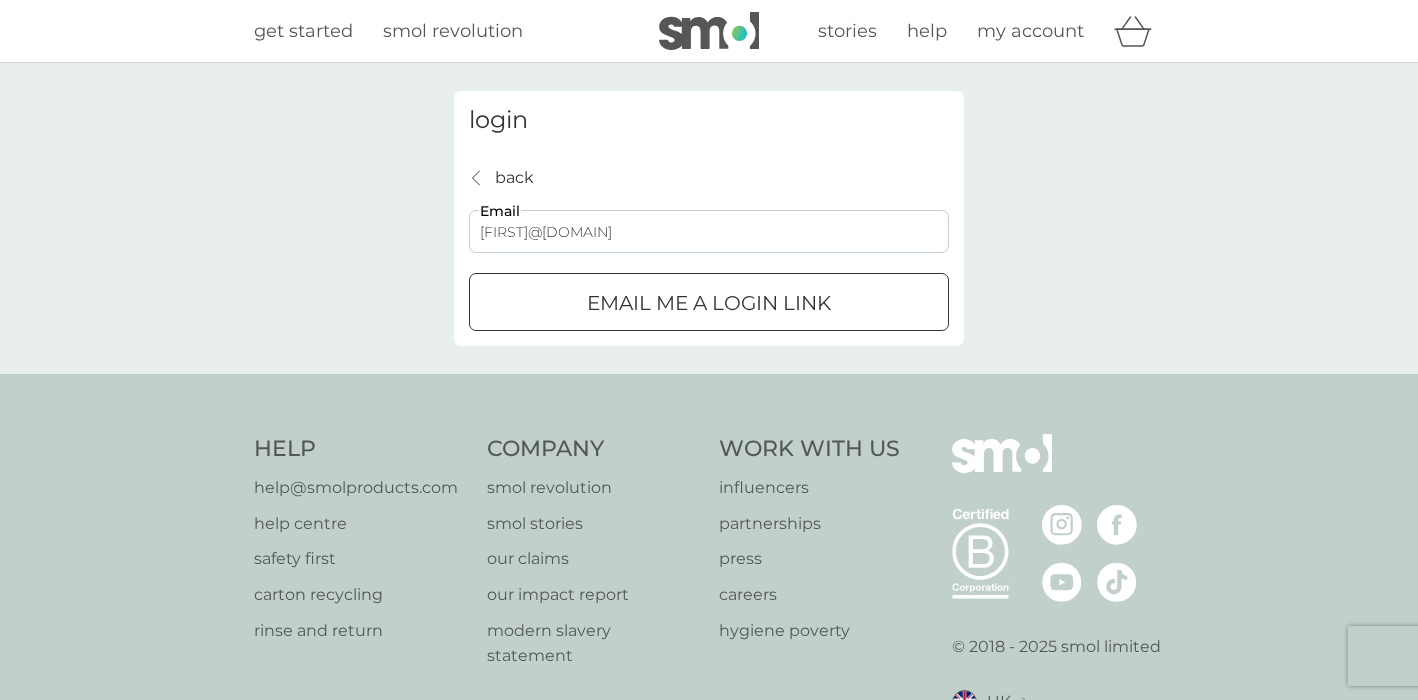 click on "Email me a login link" at bounding box center (709, 303) 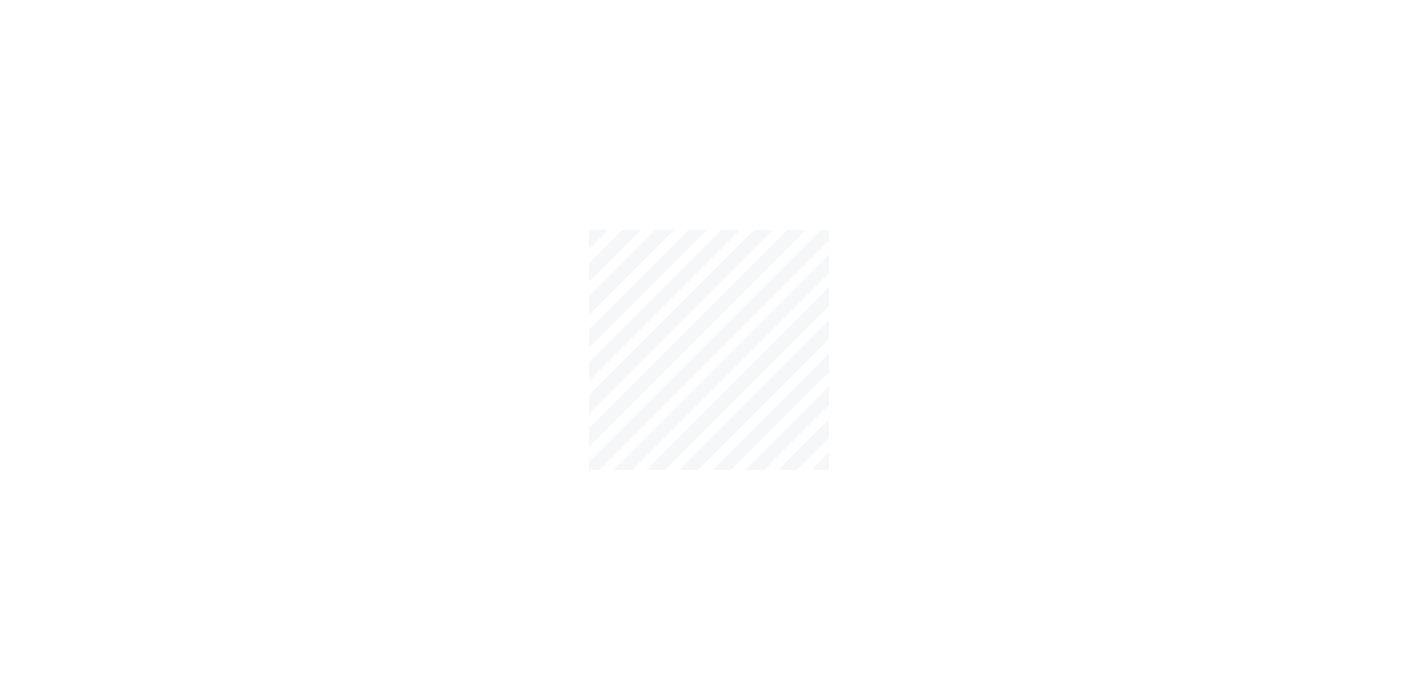scroll, scrollTop: 0, scrollLeft: 0, axis: both 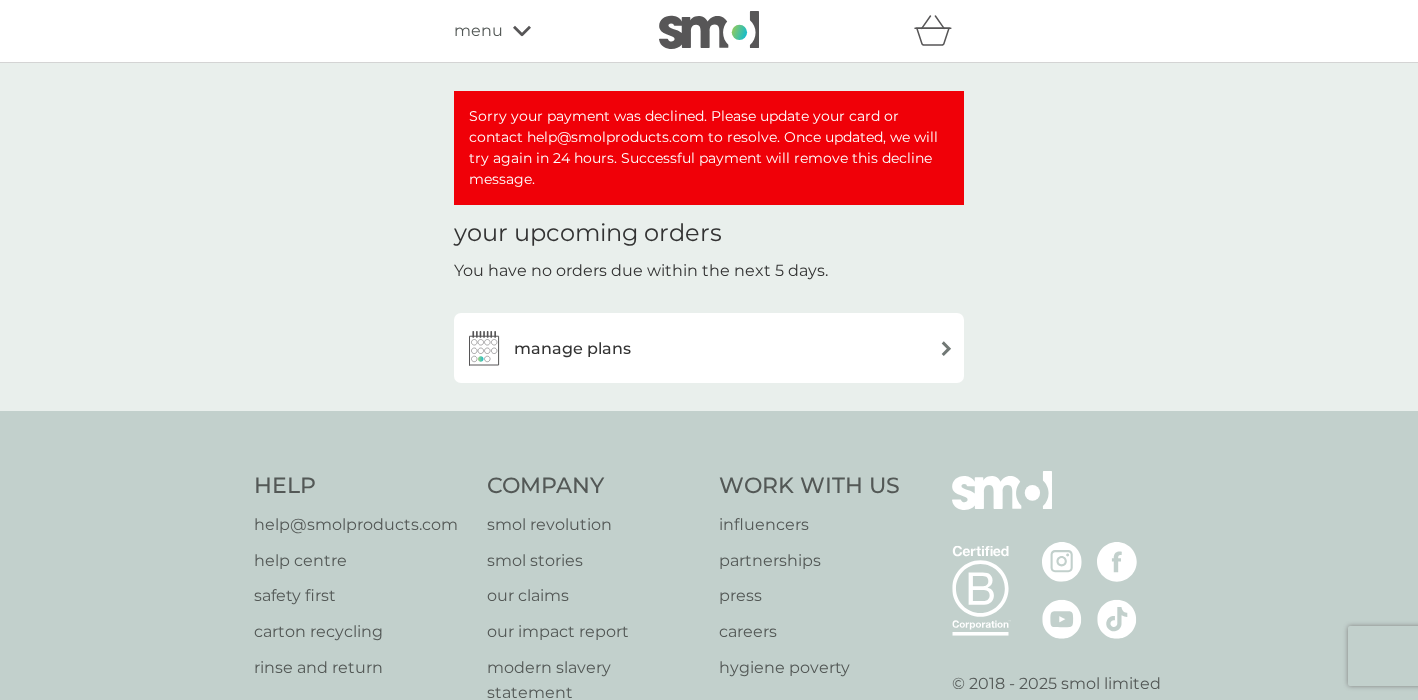 click on "manage plans" at bounding box center [572, 349] 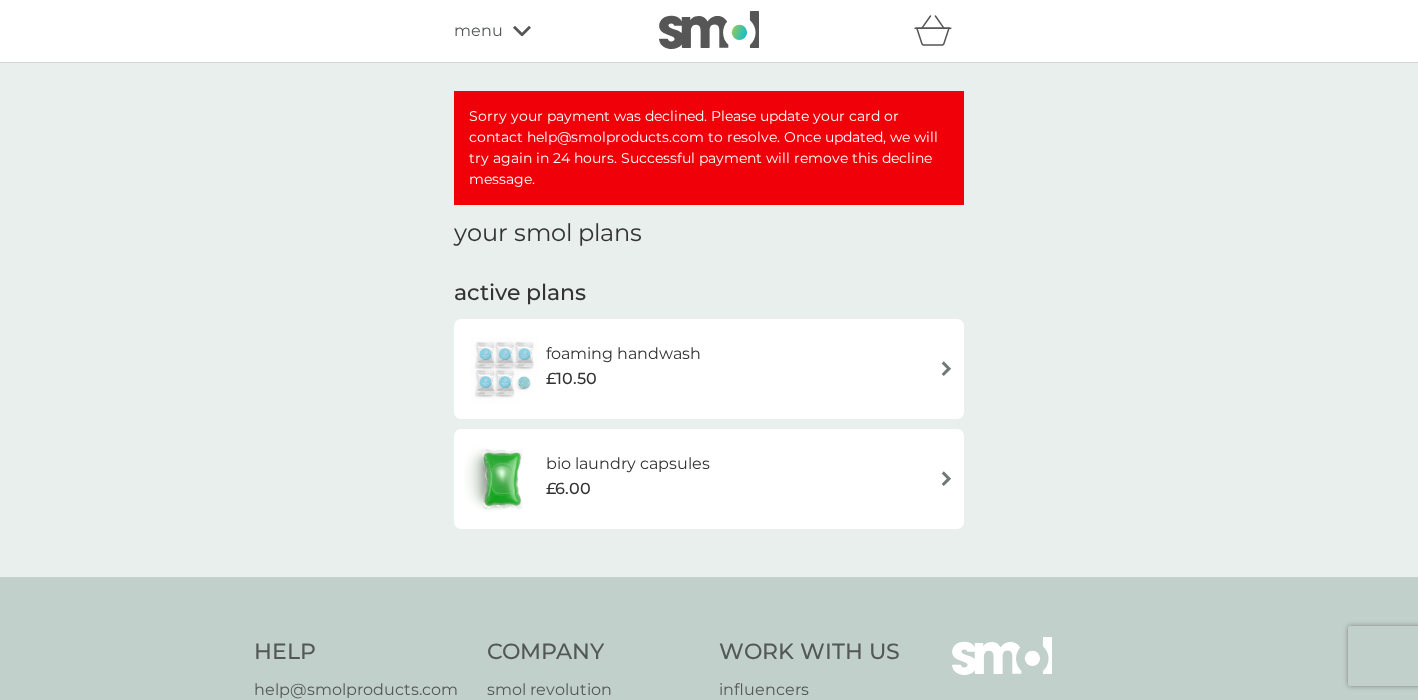 click on "bio laundry capsules £6.00" at bounding box center [709, 479] 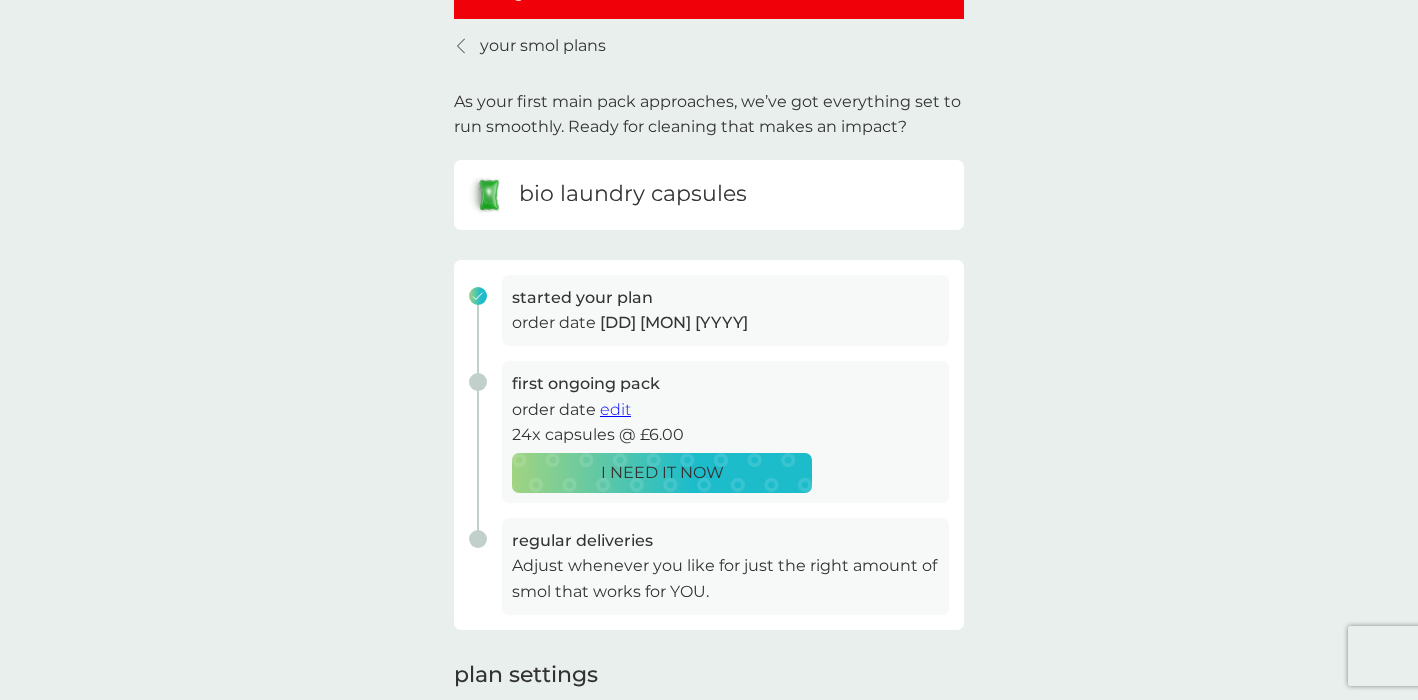 scroll, scrollTop: 199, scrollLeft: 0, axis: vertical 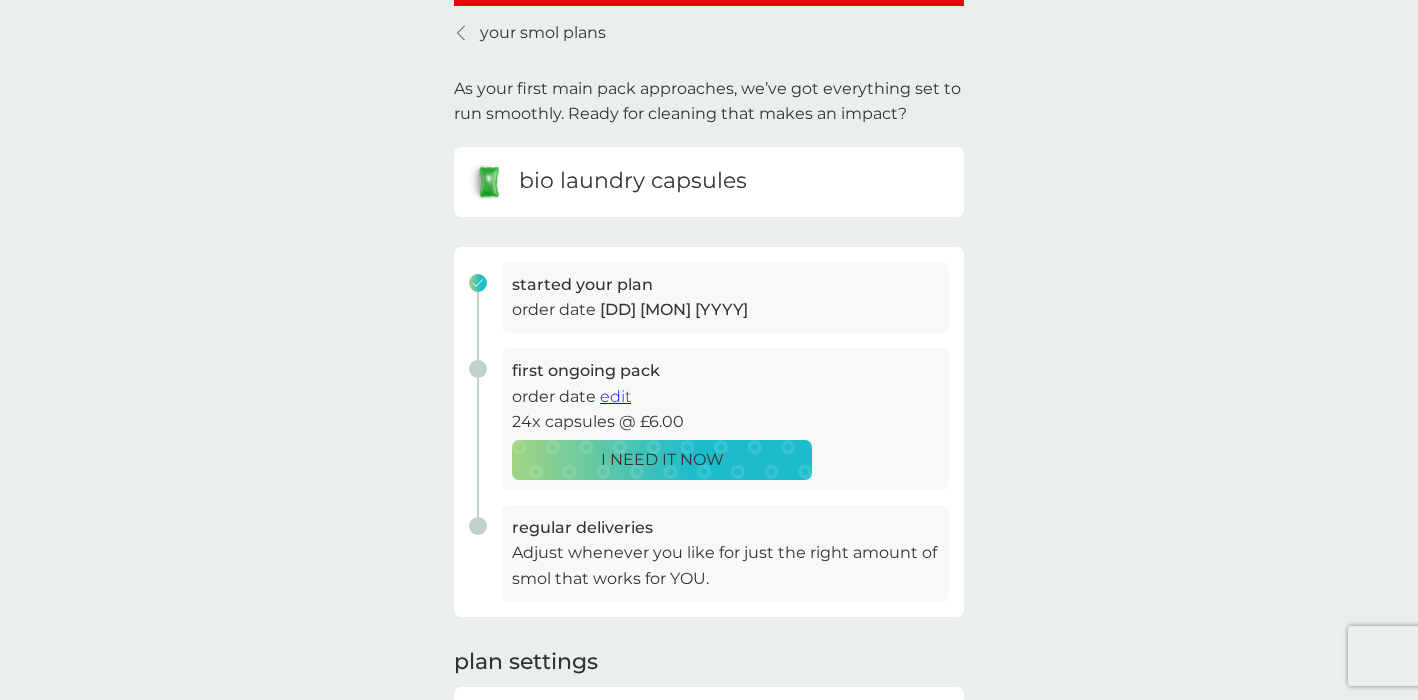 click on "edit" at bounding box center [615, 396] 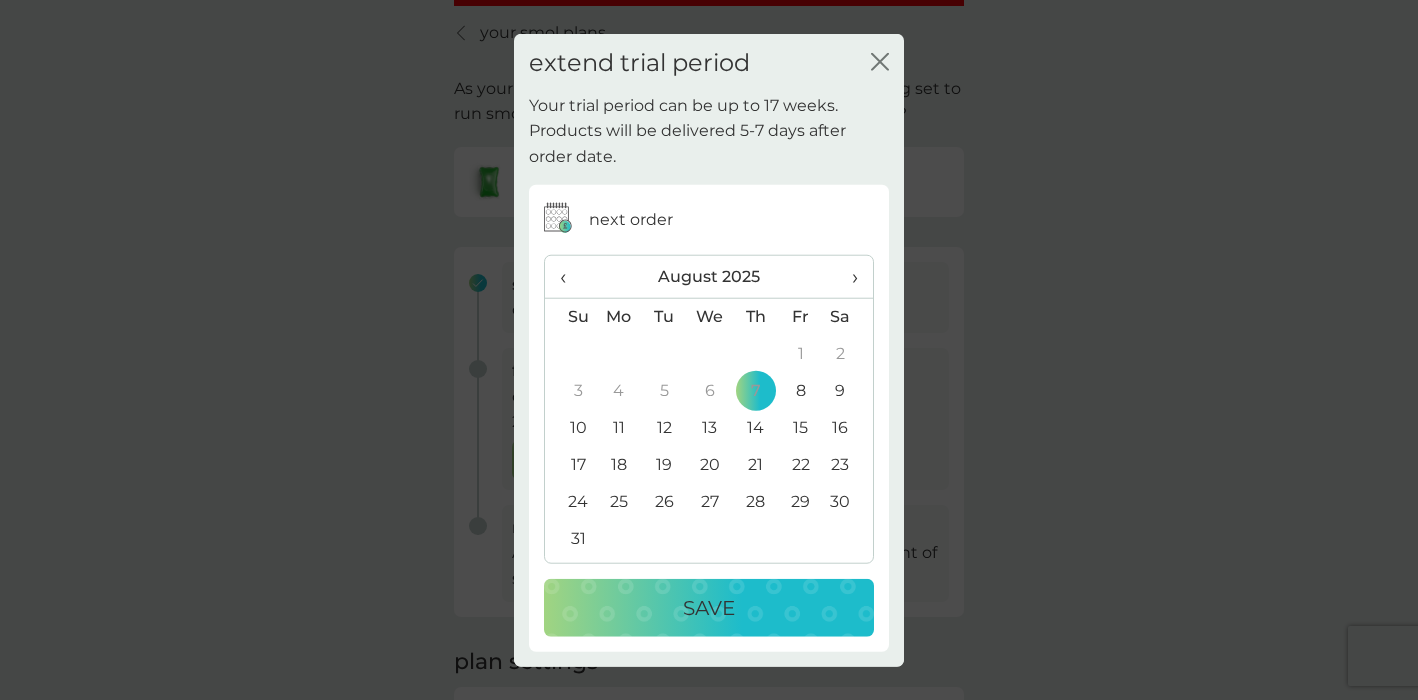 click on "28" at bounding box center [755, 501] 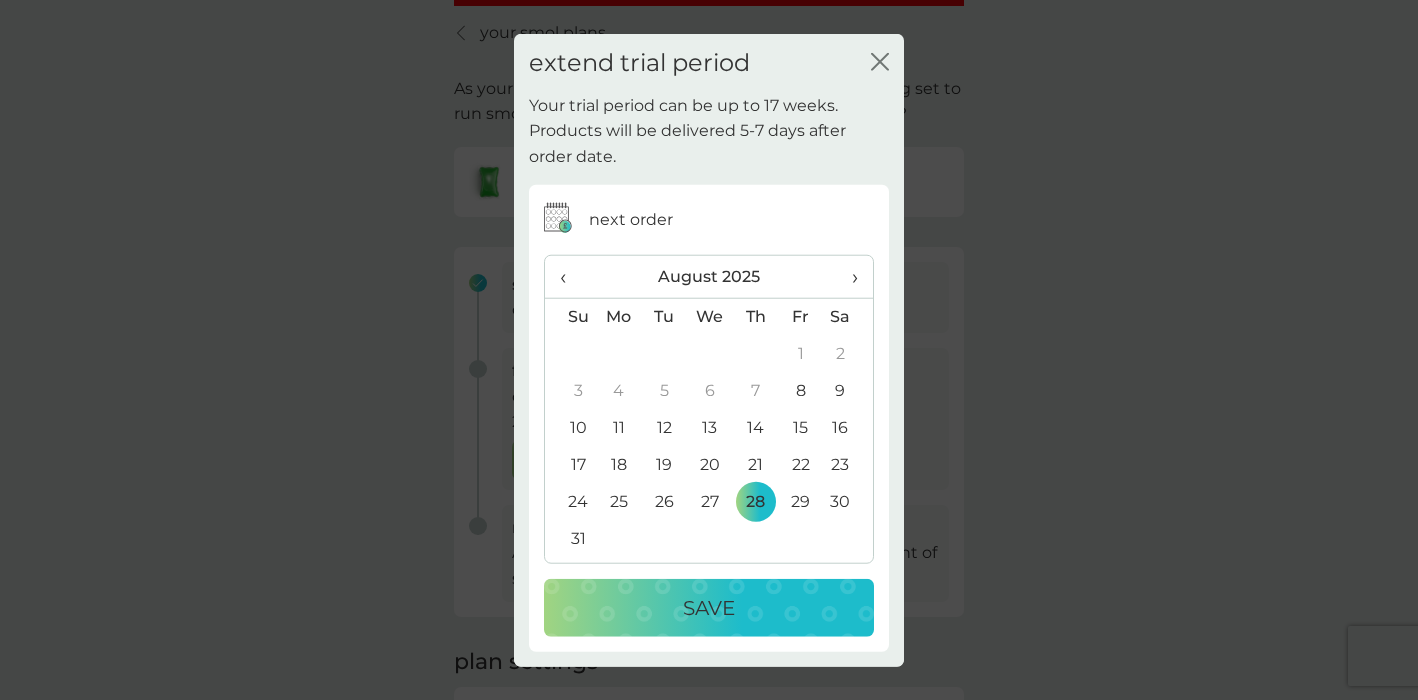 click on "Save" at bounding box center (709, 607) 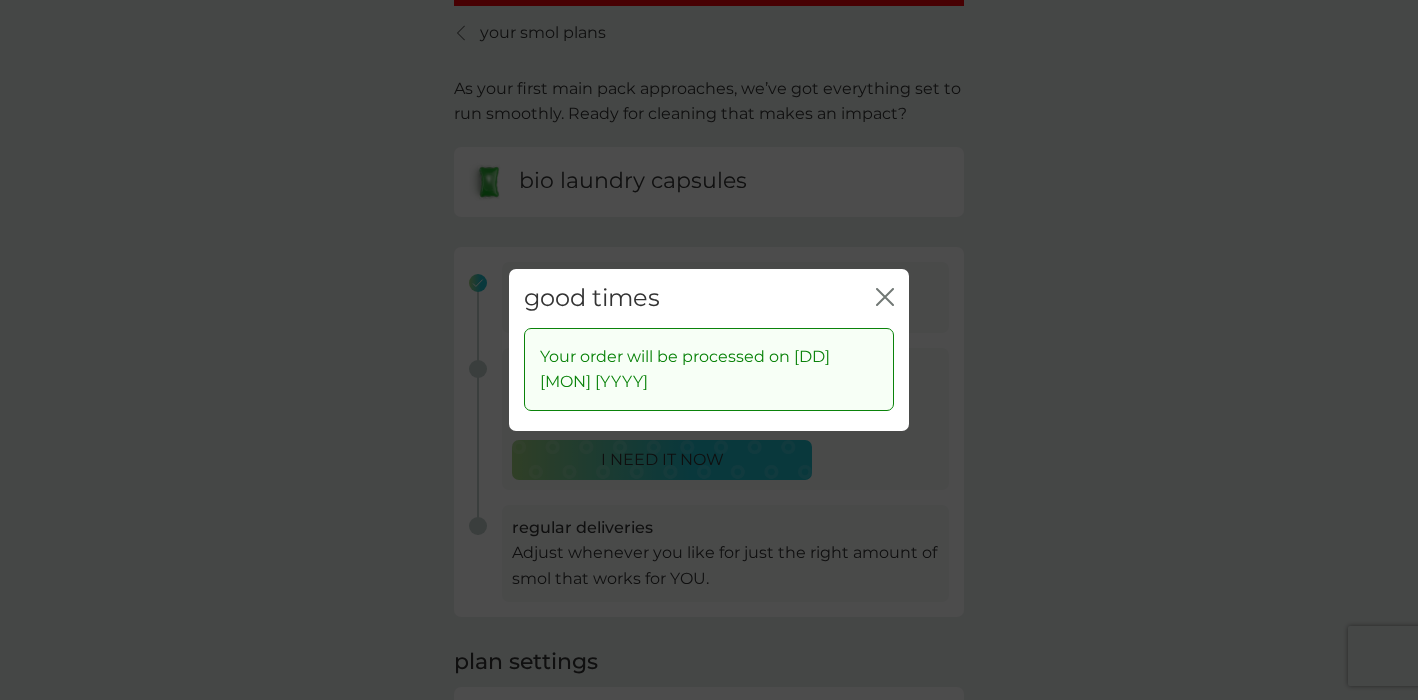 click on "close" 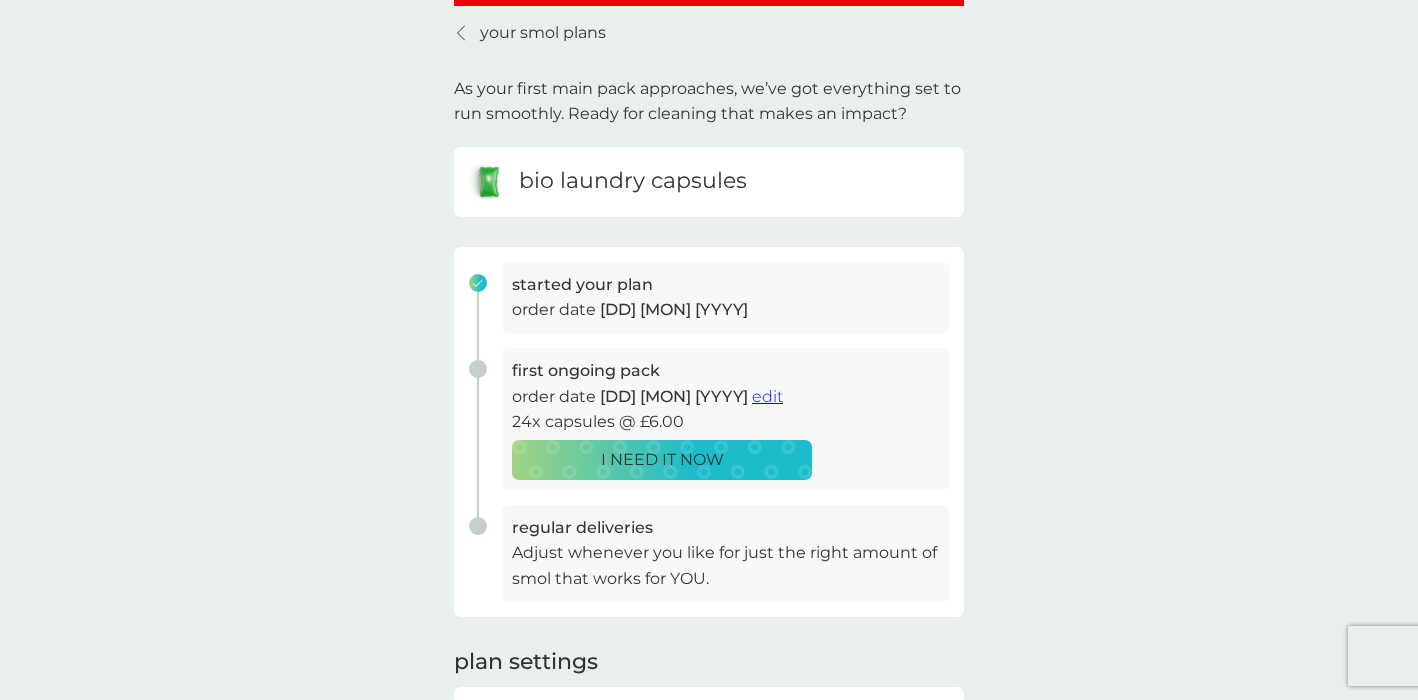 scroll, scrollTop: 0, scrollLeft: 0, axis: both 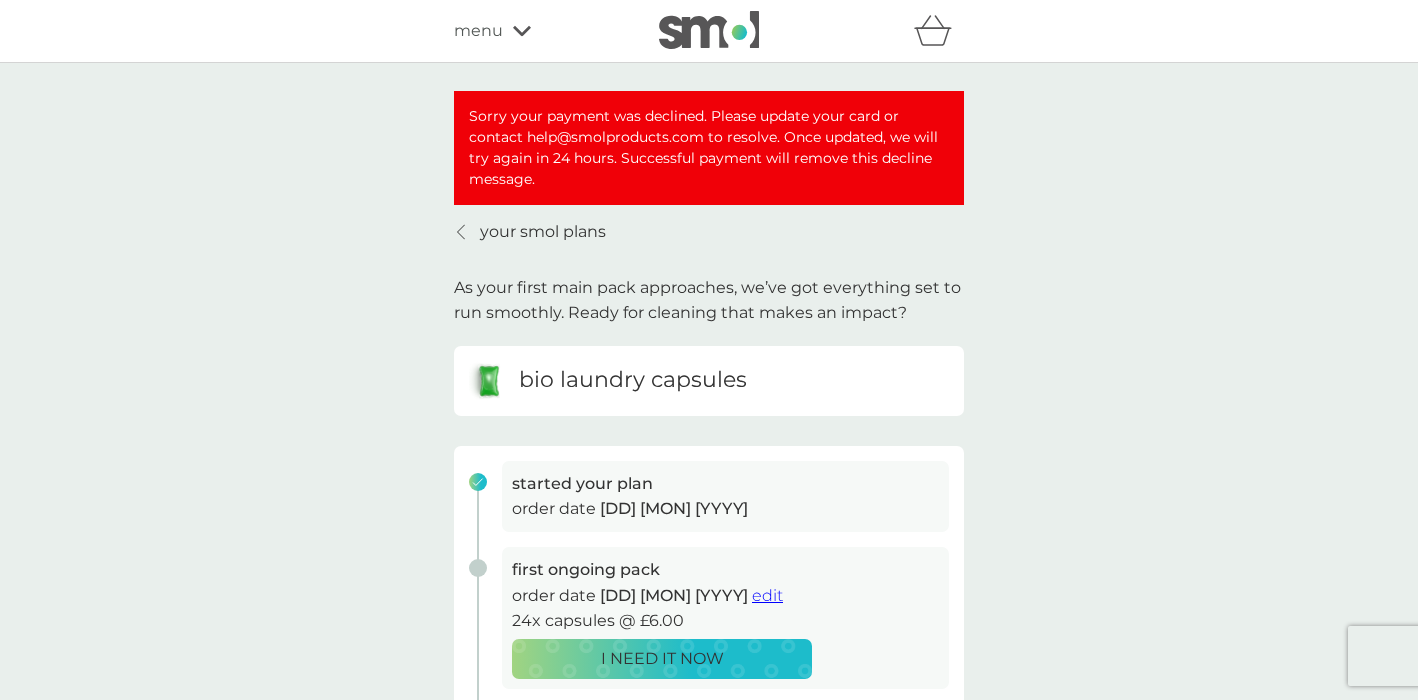 click on "your smol plans" at bounding box center (543, 232) 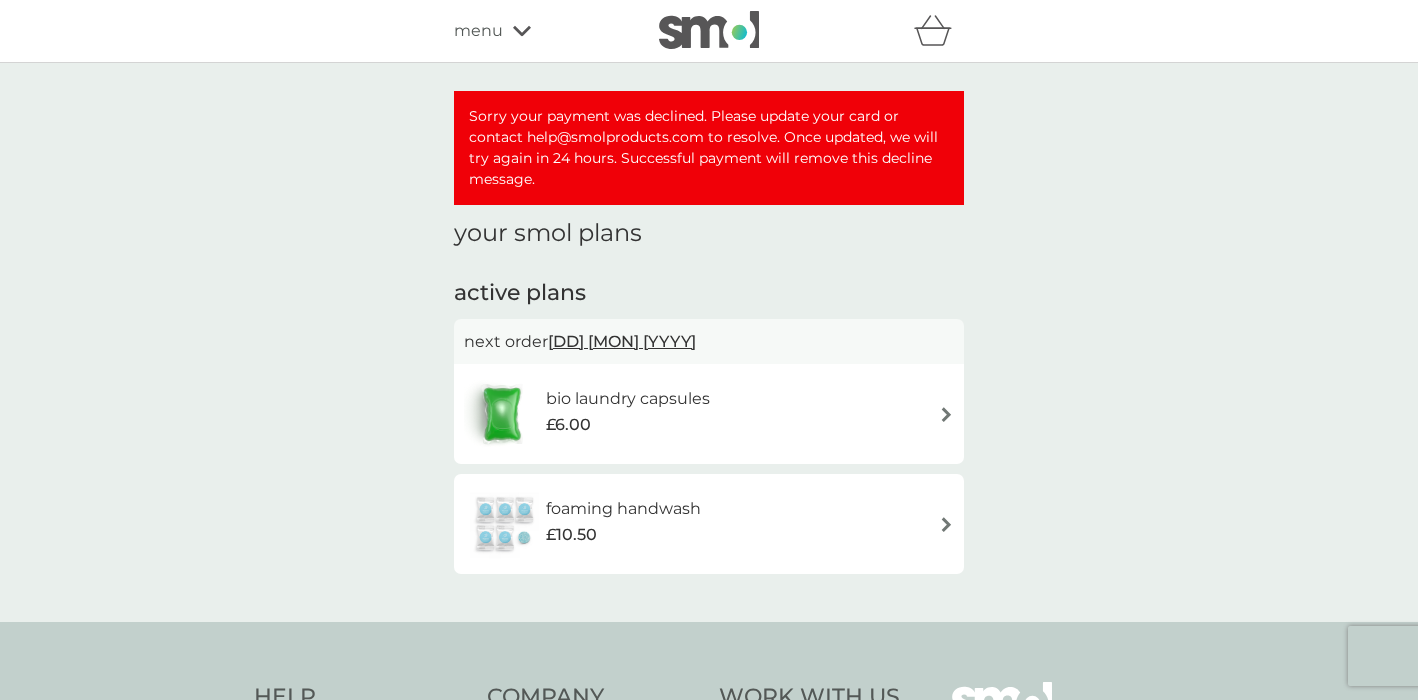 click on "foaming handwash £10.50" at bounding box center [633, 524] 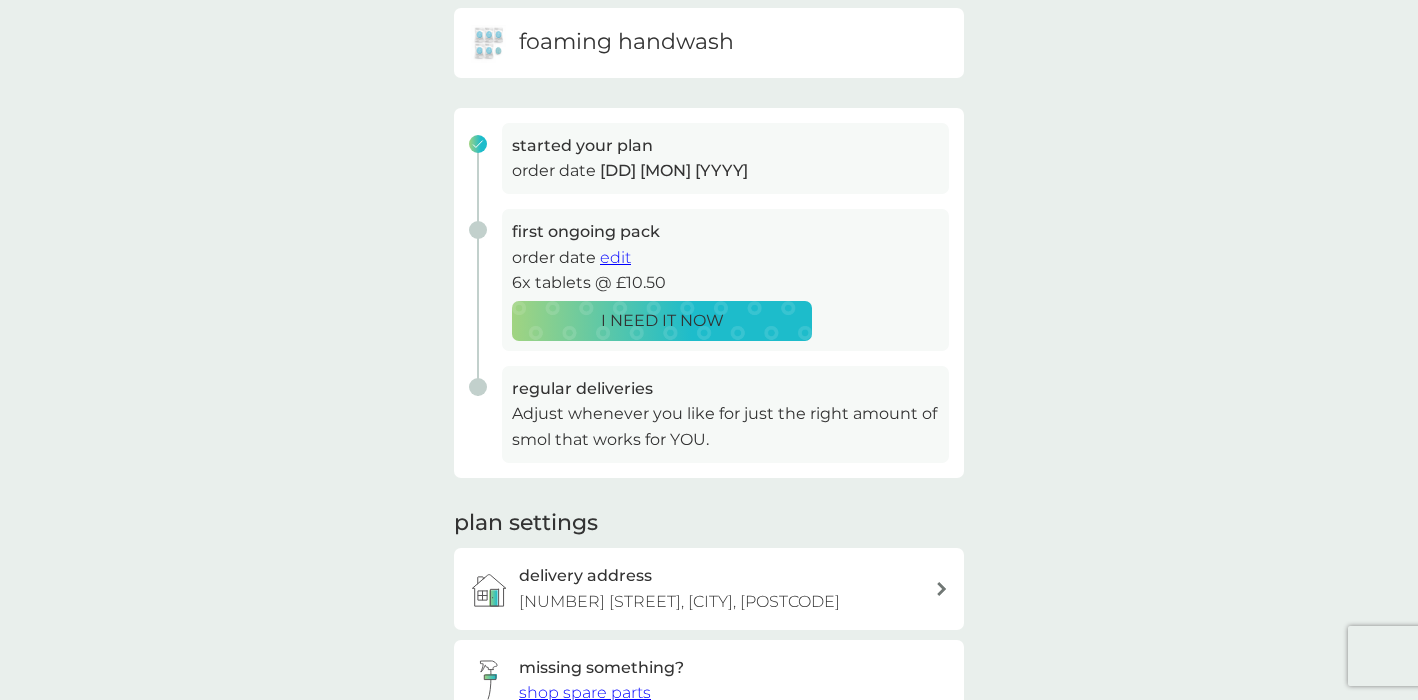 scroll, scrollTop: 337, scrollLeft: 0, axis: vertical 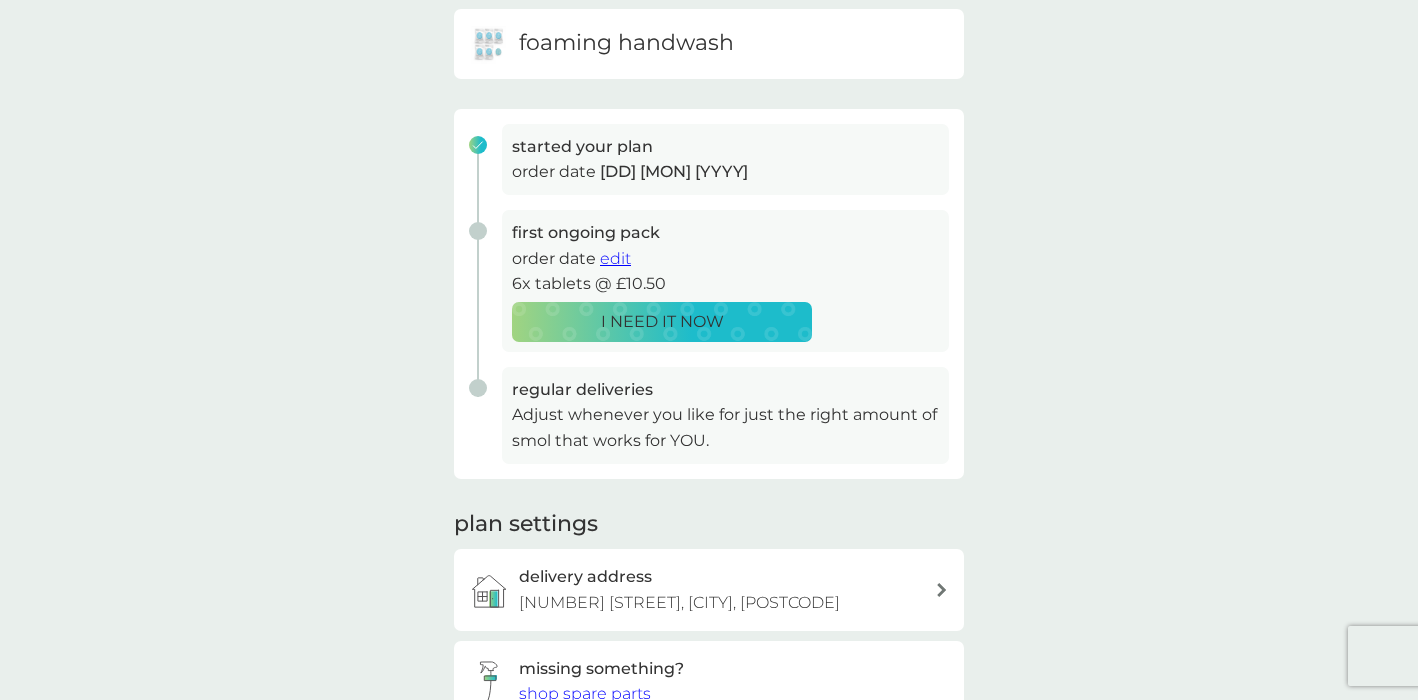 click on "edit" at bounding box center [615, 258] 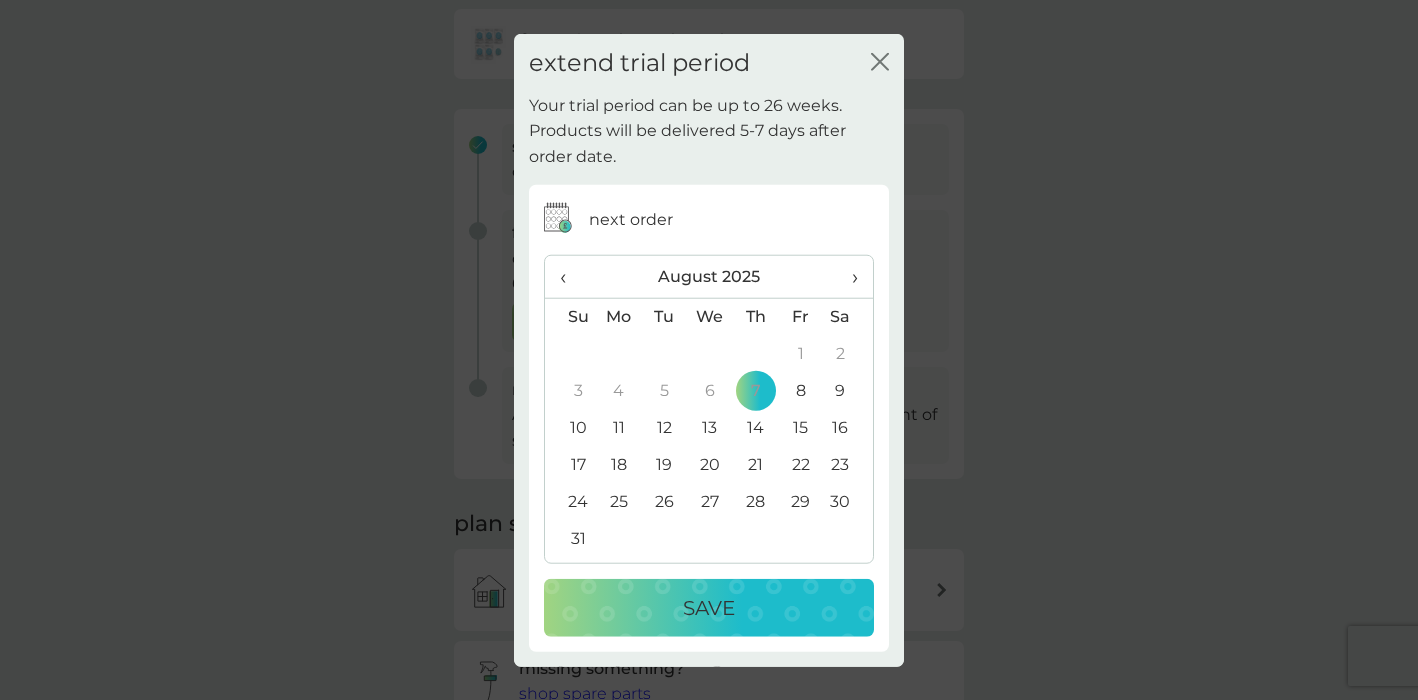 click on "28" at bounding box center [755, 501] 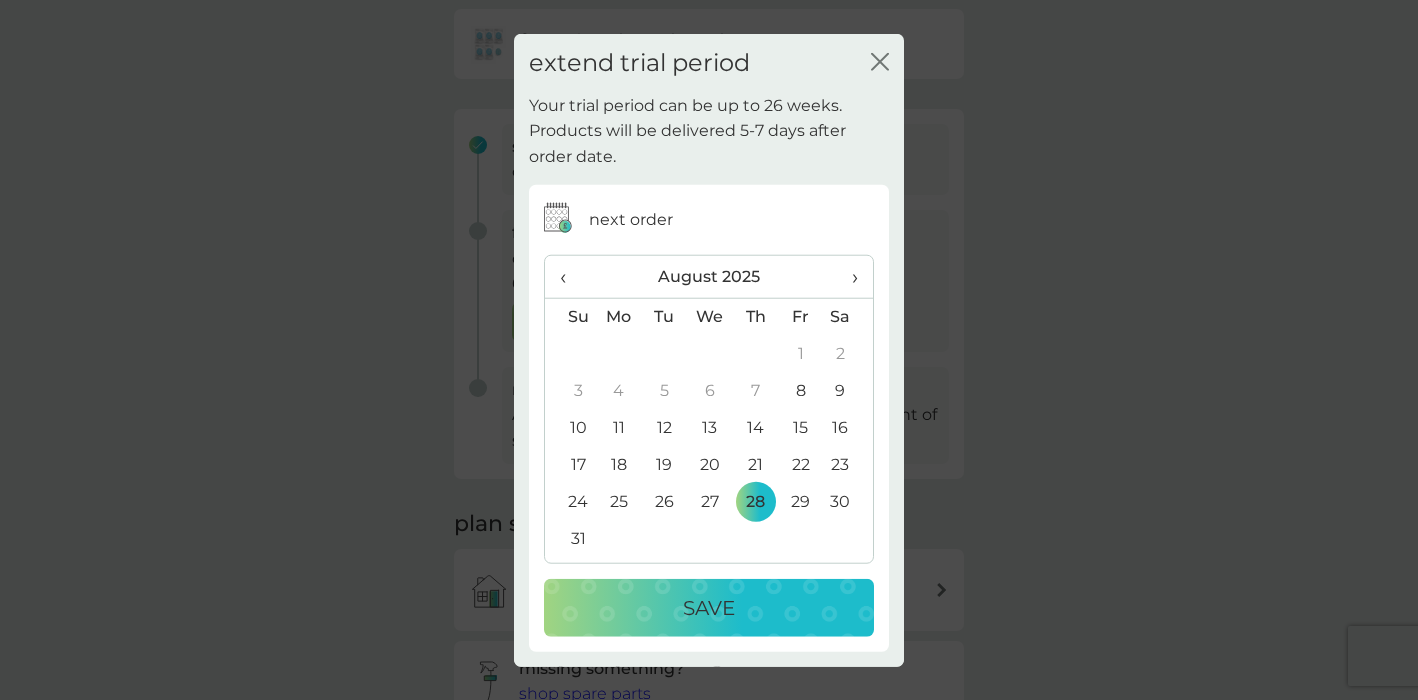 click on "Save" at bounding box center [709, 607] 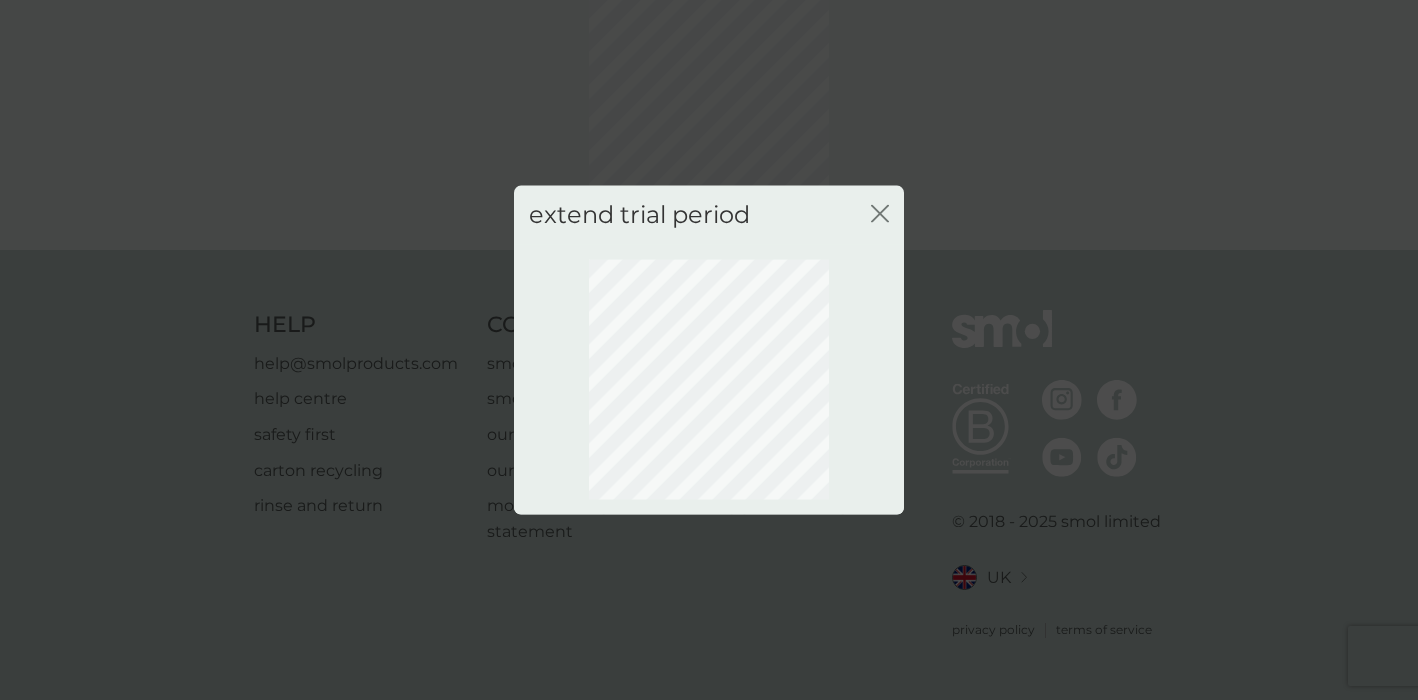 scroll, scrollTop: 138, scrollLeft: 0, axis: vertical 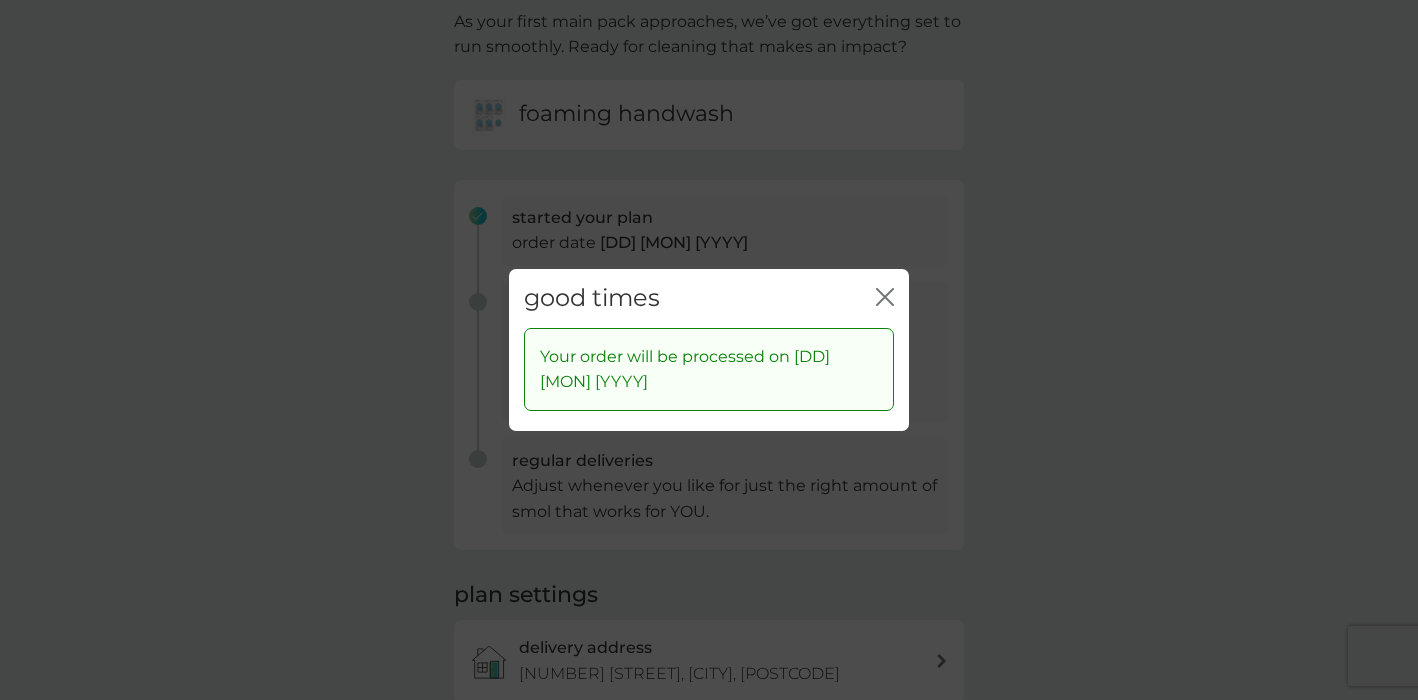 click on "close" at bounding box center (885, 298) 